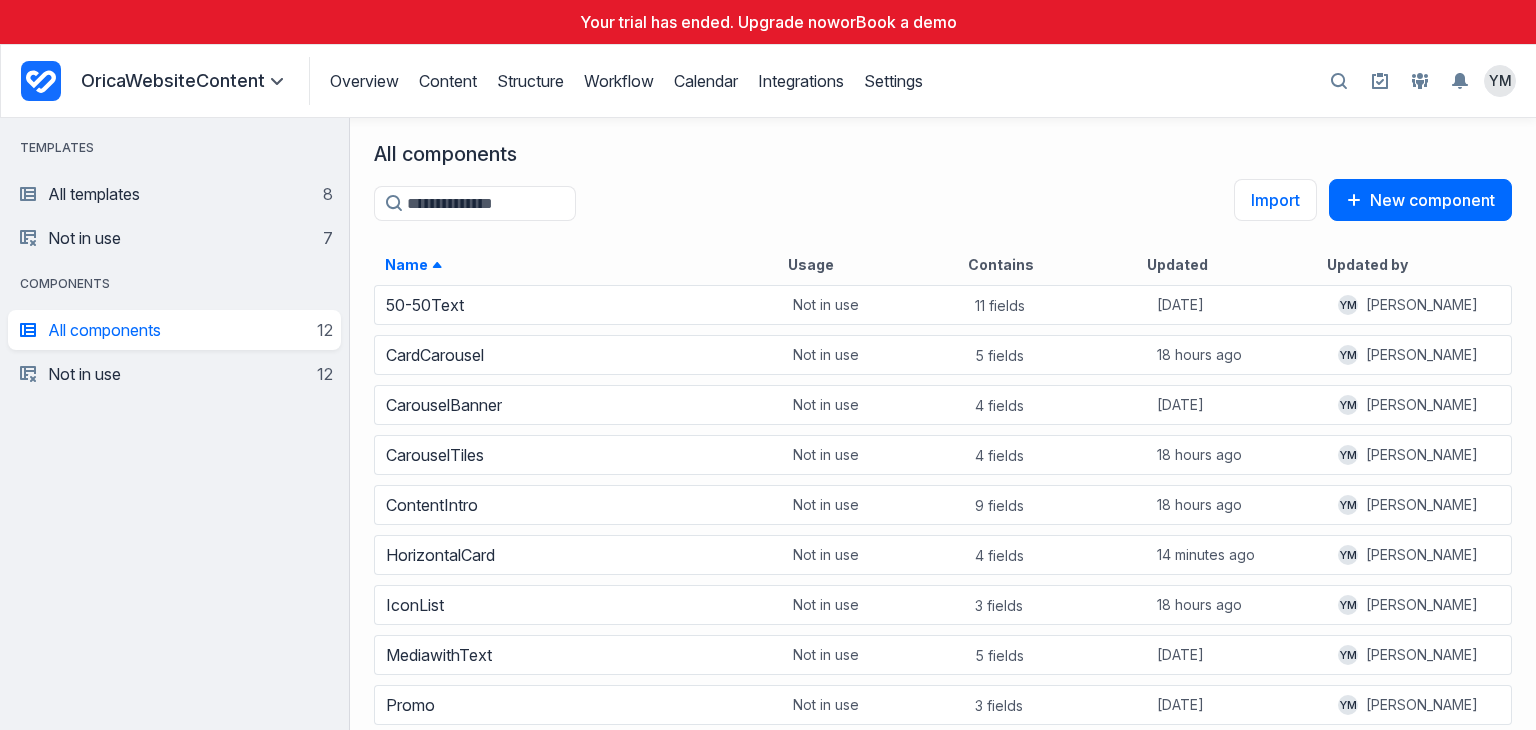 scroll, scrollTop: 0, scrollLeft: 0, axis: both 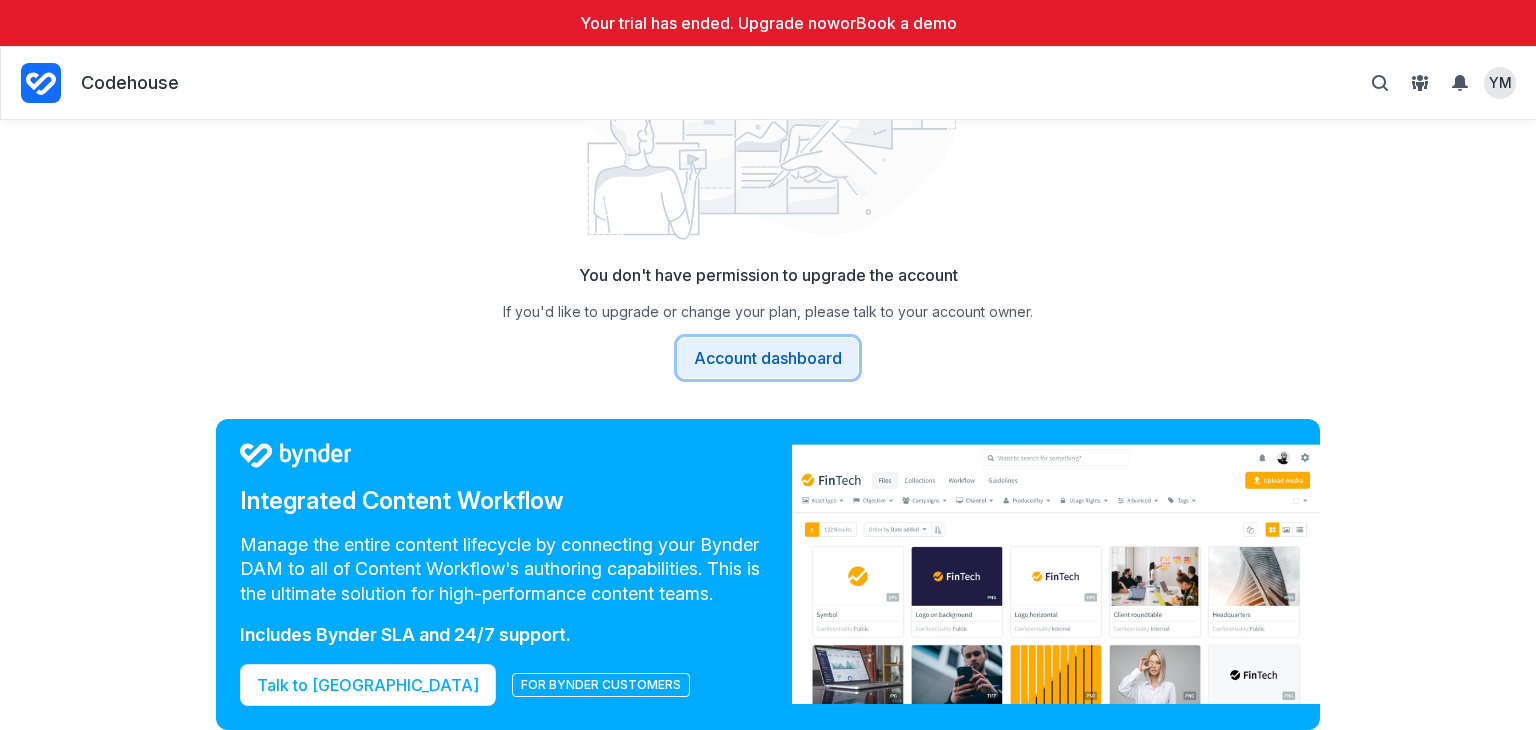 click on "Account dashboard" at bounding box center [768, 358] 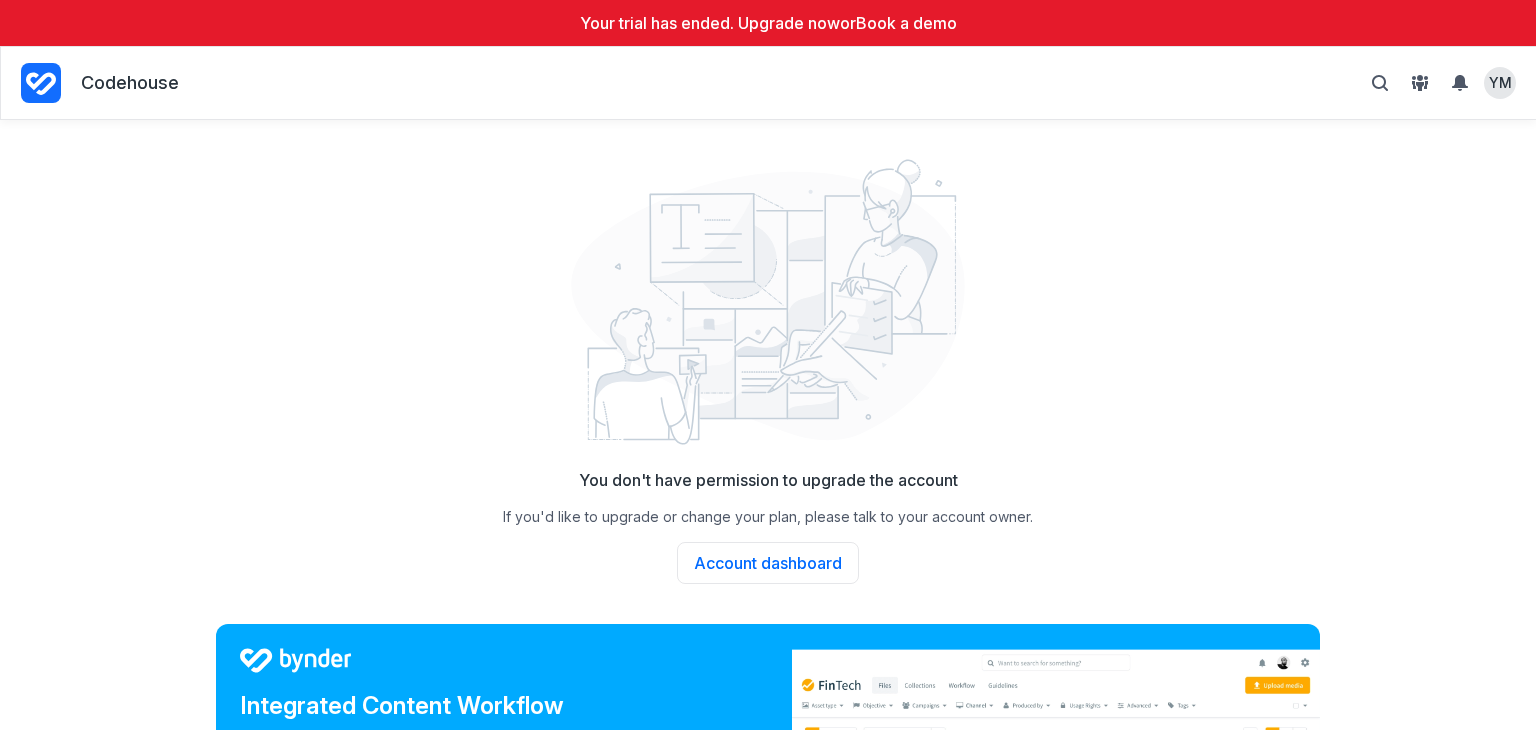 scroll, scrollTop: 0, scrollLeft: 0, axis: both 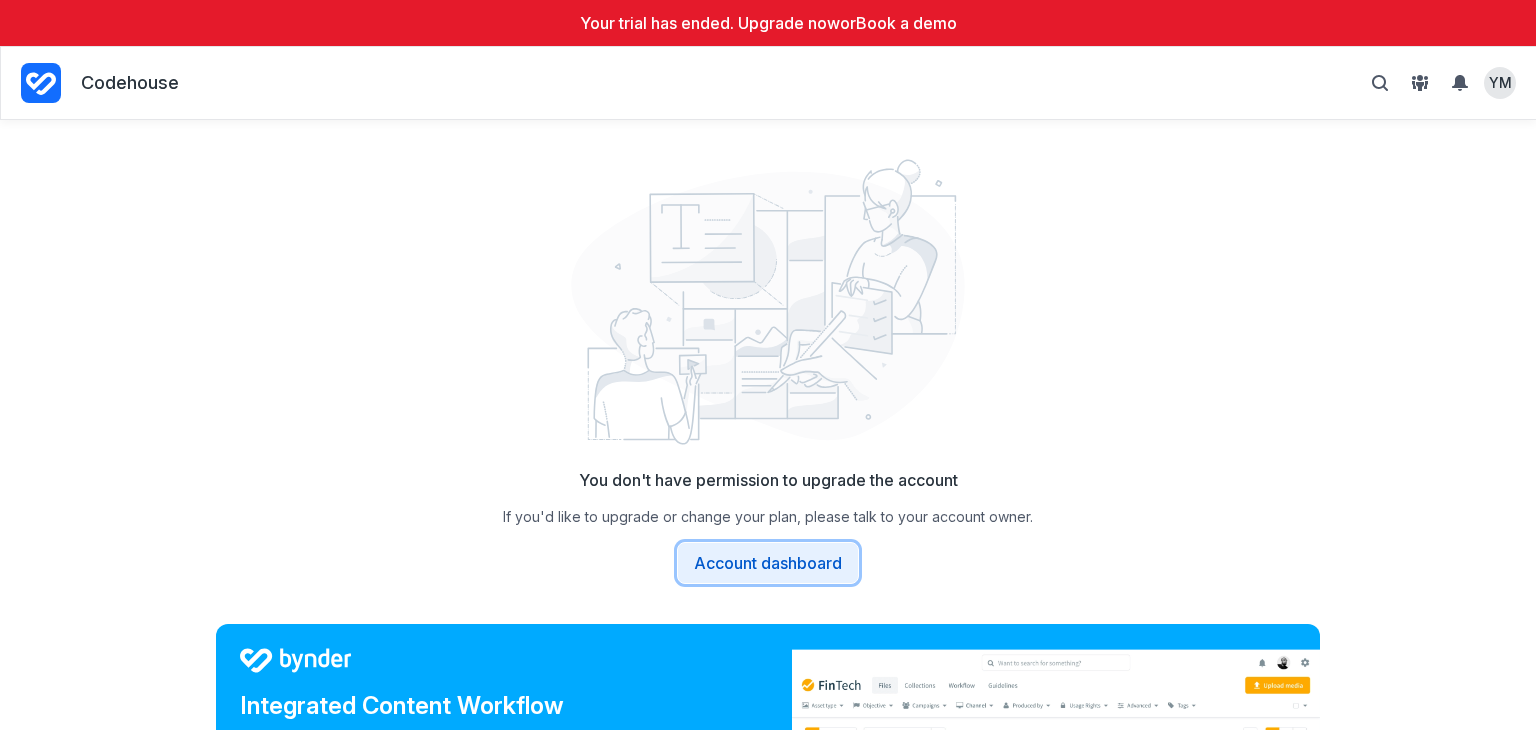 click on "Account dashboard" at bounding box center [768, 563] 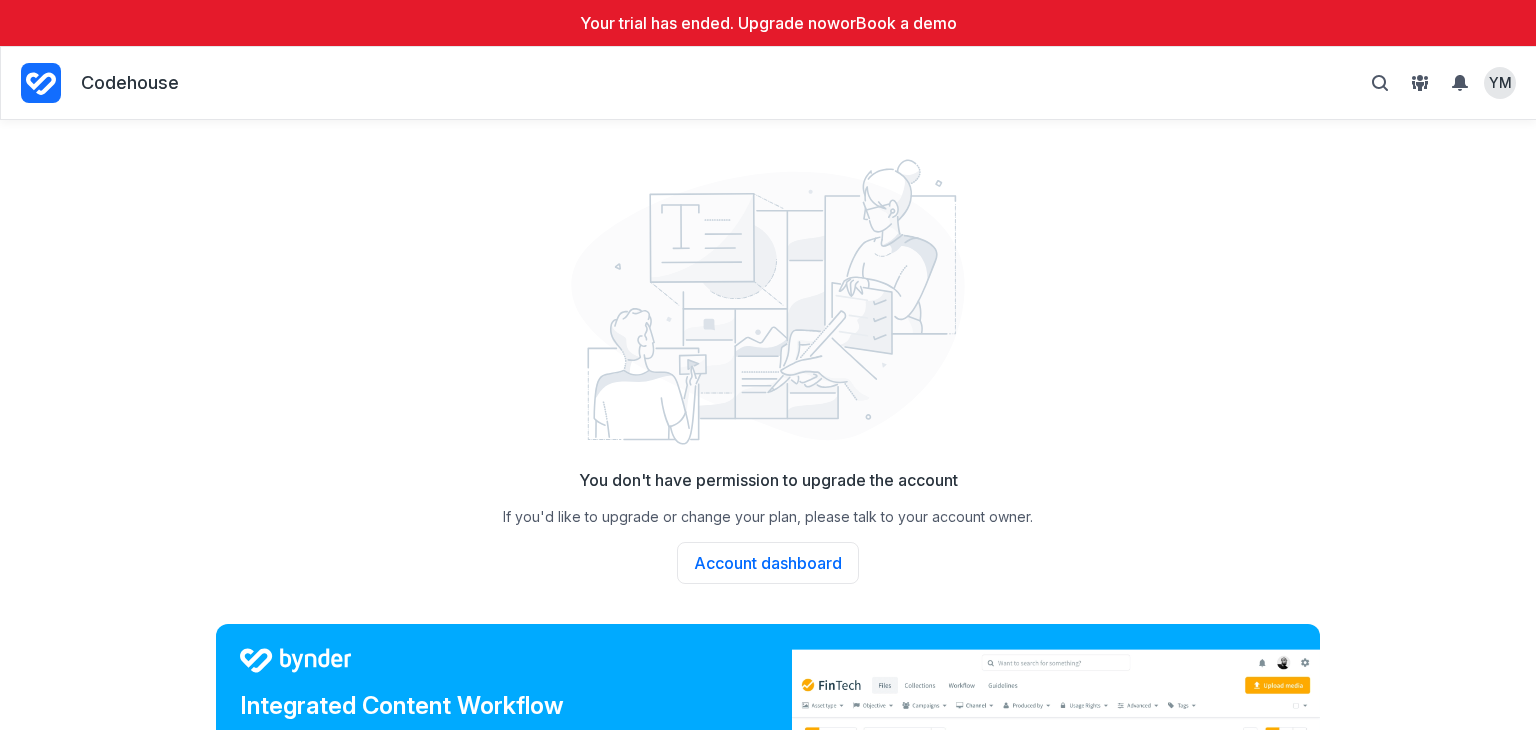 scroll, scrollTop: 0, scrollLeft: 0, axis: both 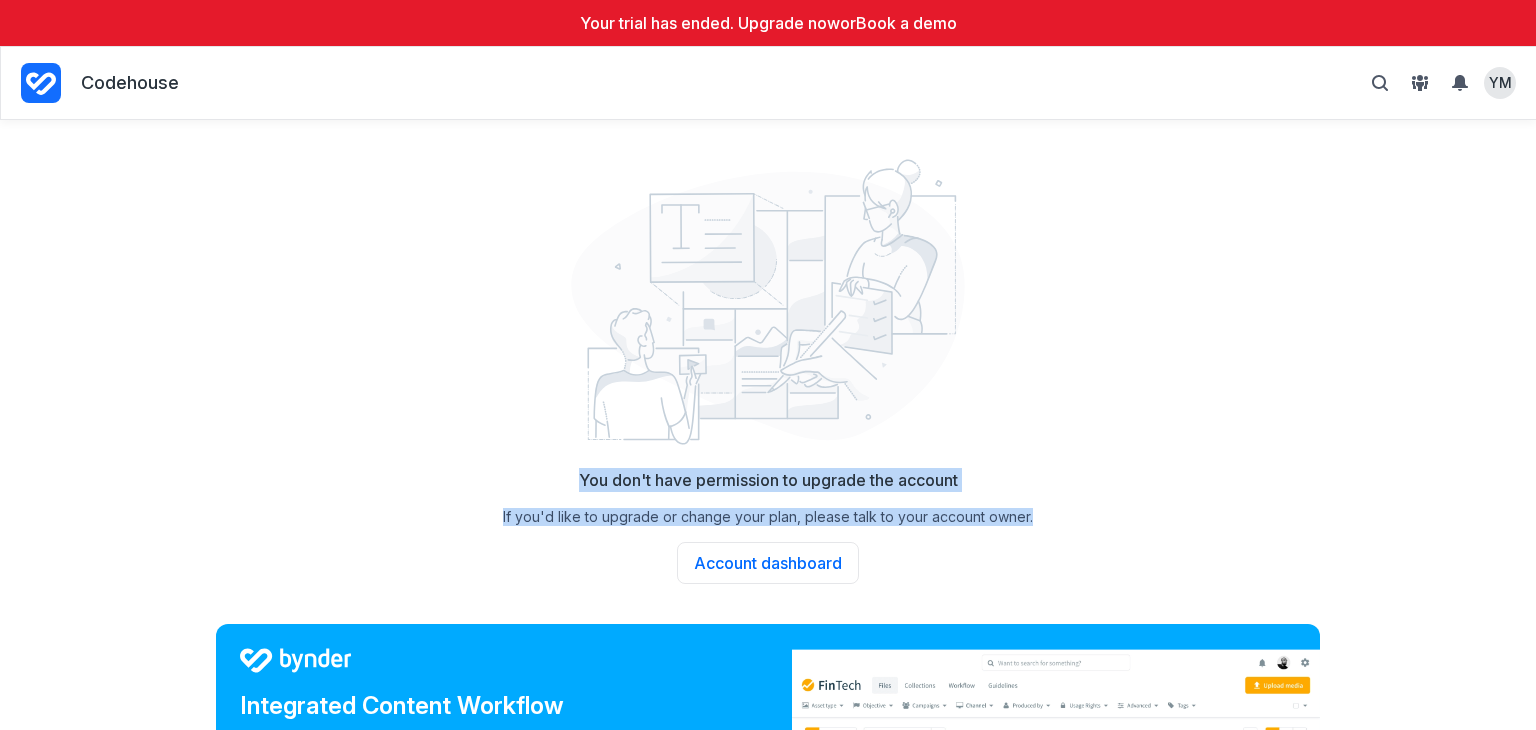 drag, startPoint x: 558, startPoint y: 472, endPoint x: 1480, endPoint y: 454, distance: 922.17566 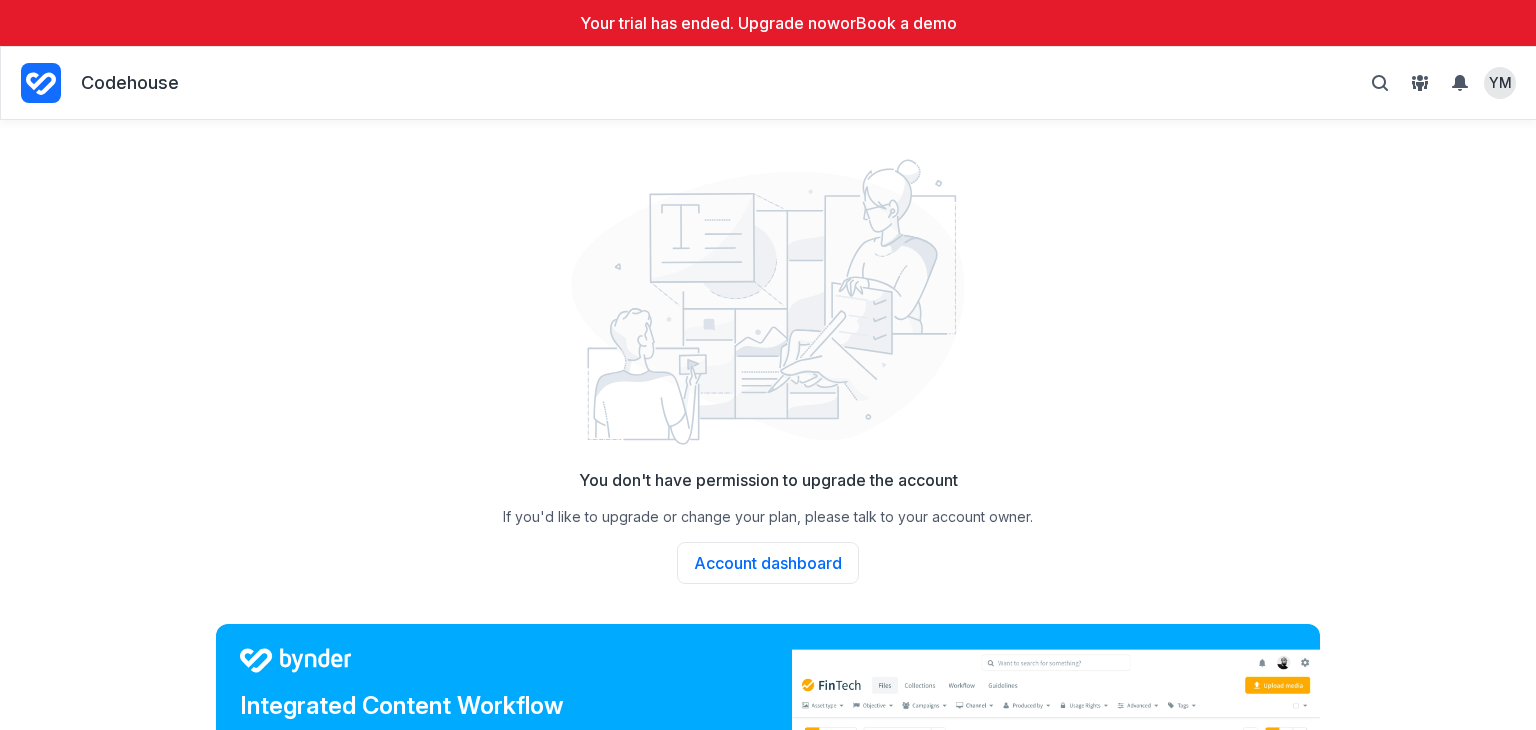 scroll, scrollTop: 0, scrollLeft: 0, axis: both 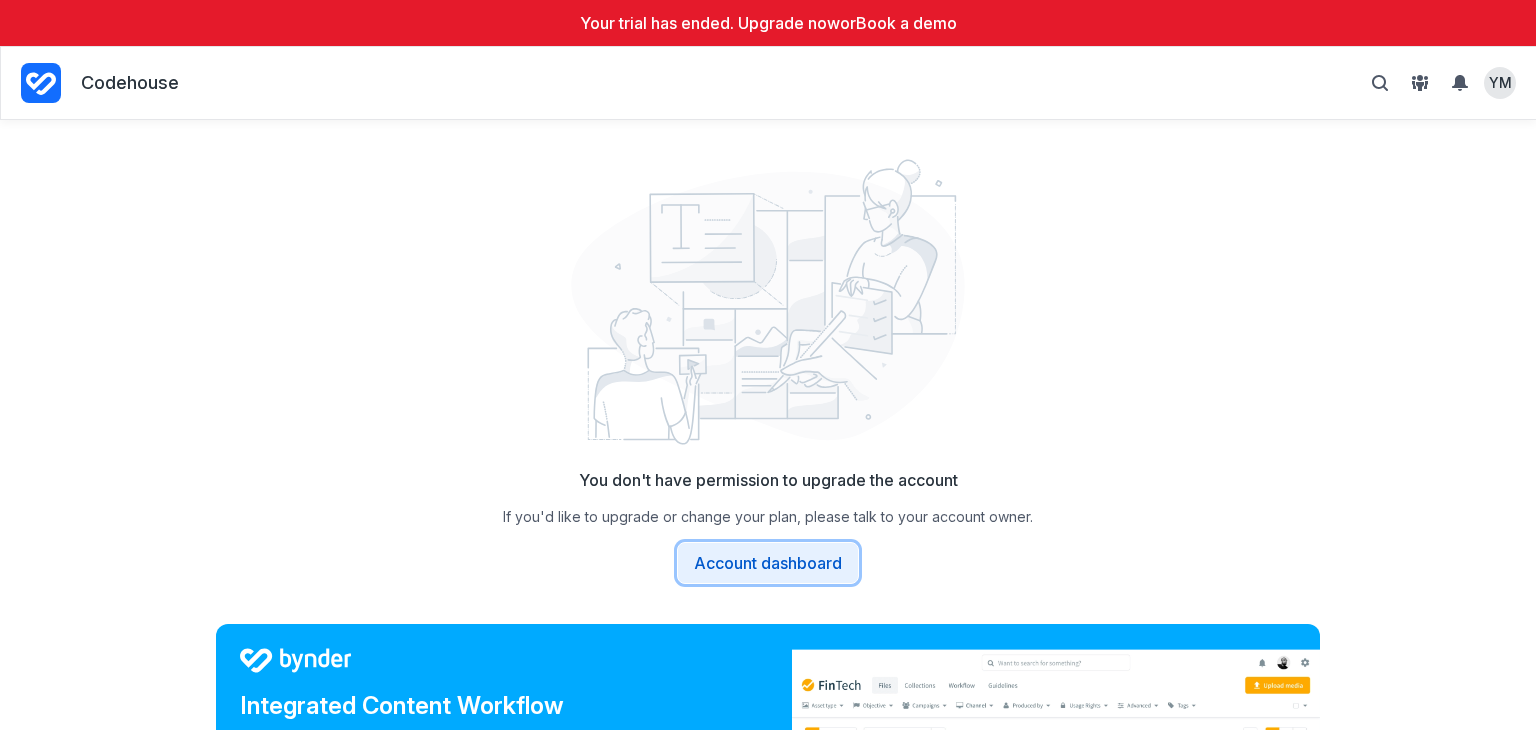 click on "Account dashboard" at bounding box center [768, 563] 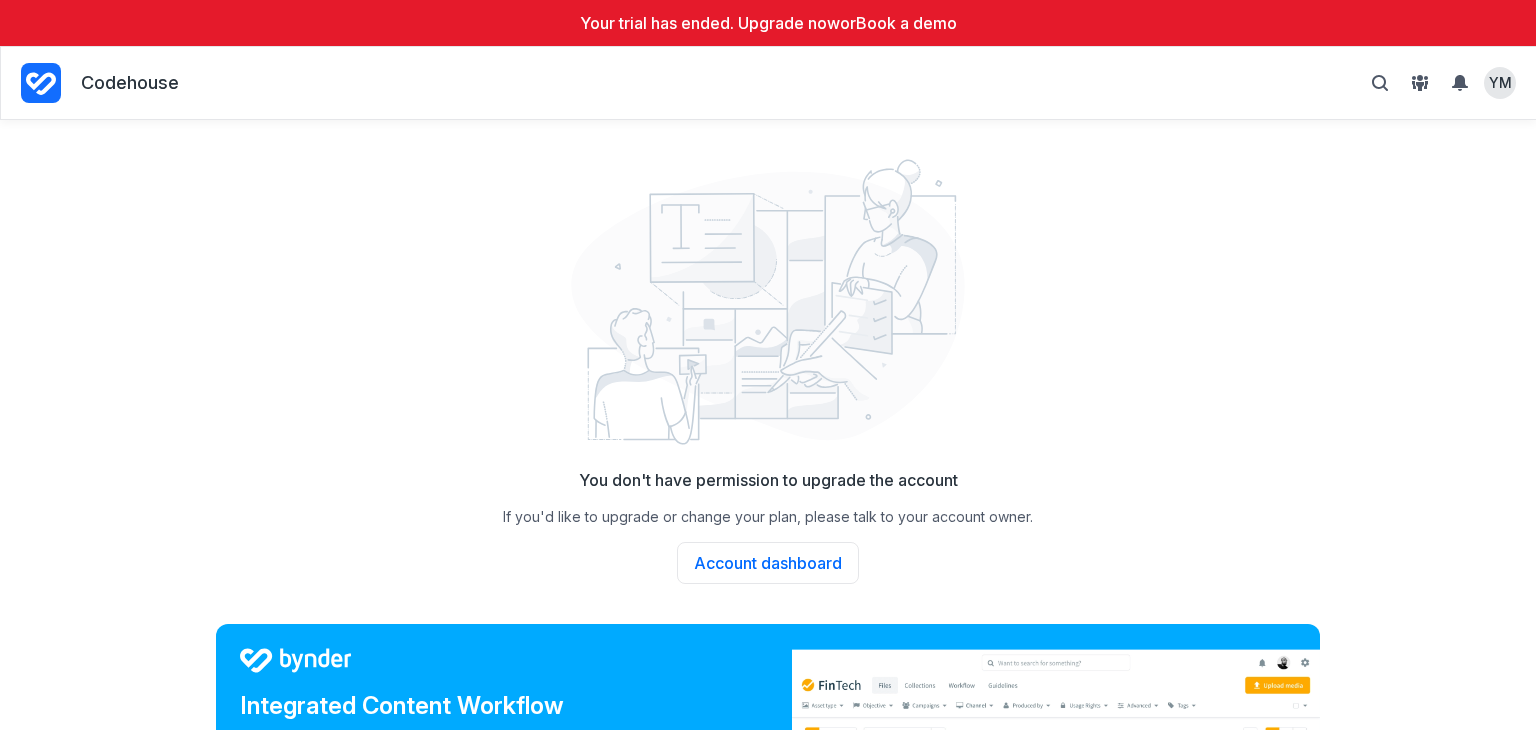 scroll, scrollTop: 0, scrollLeft: 0, axis: both 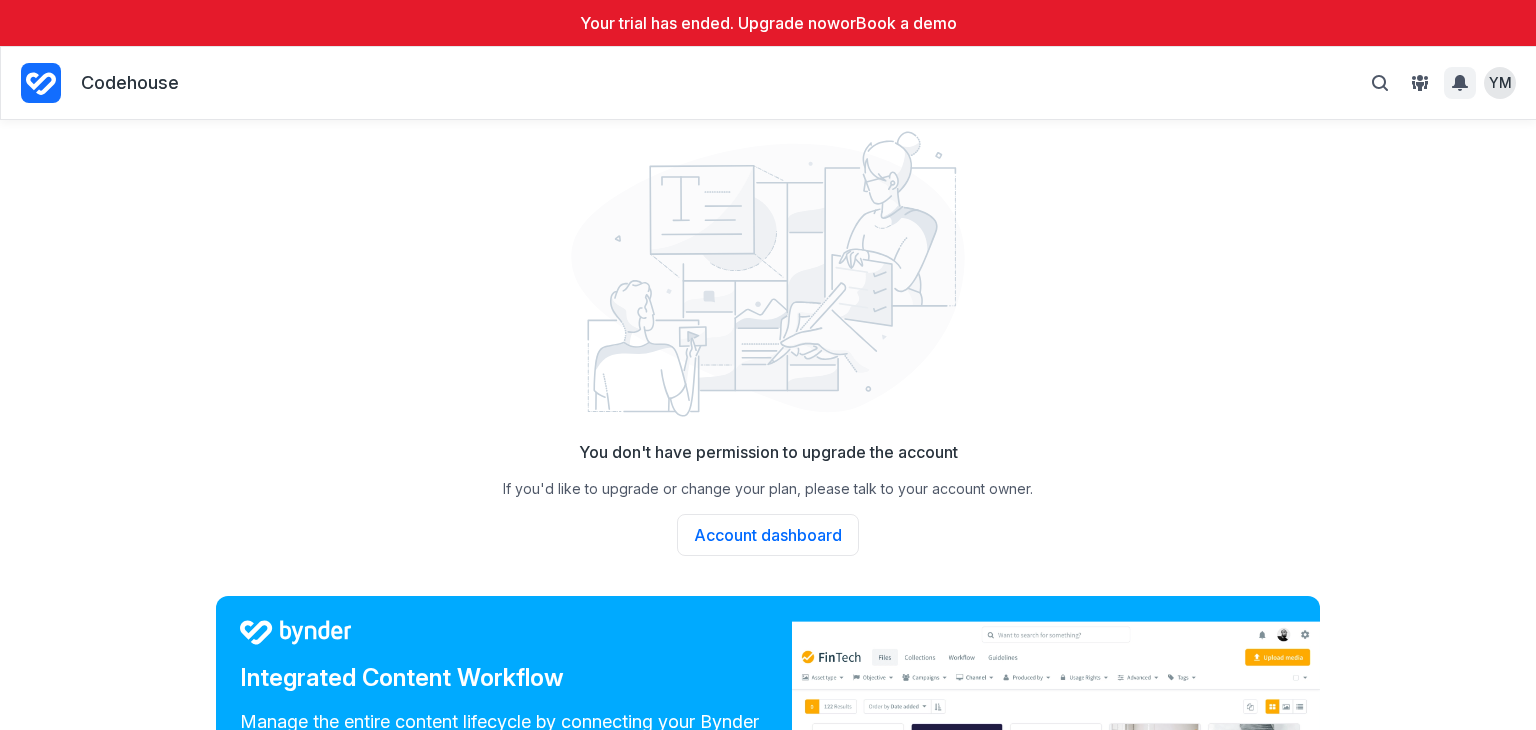 click at bounding box center [1460, 83] 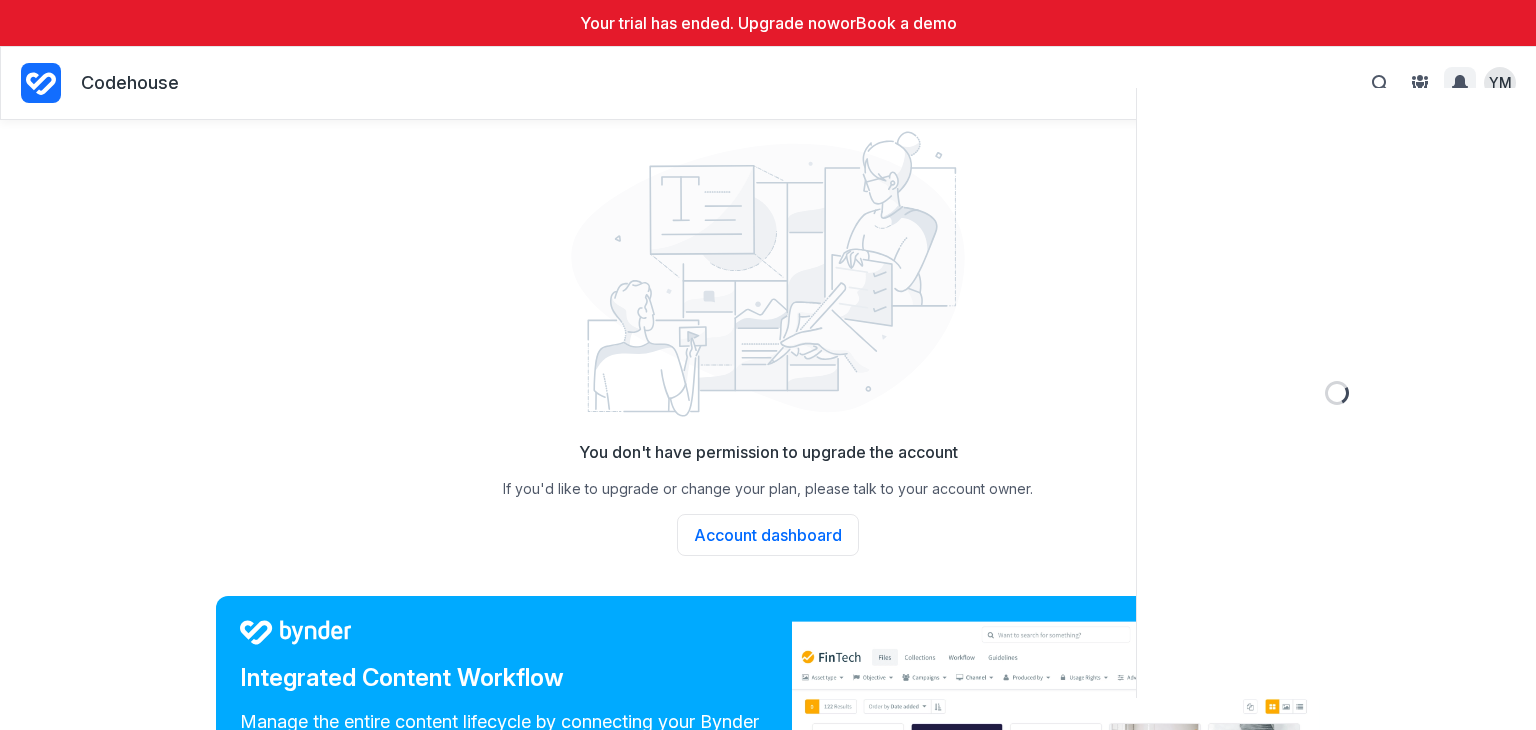 scroll, scrollTop: 0, scrollLeft: 0, axis: both 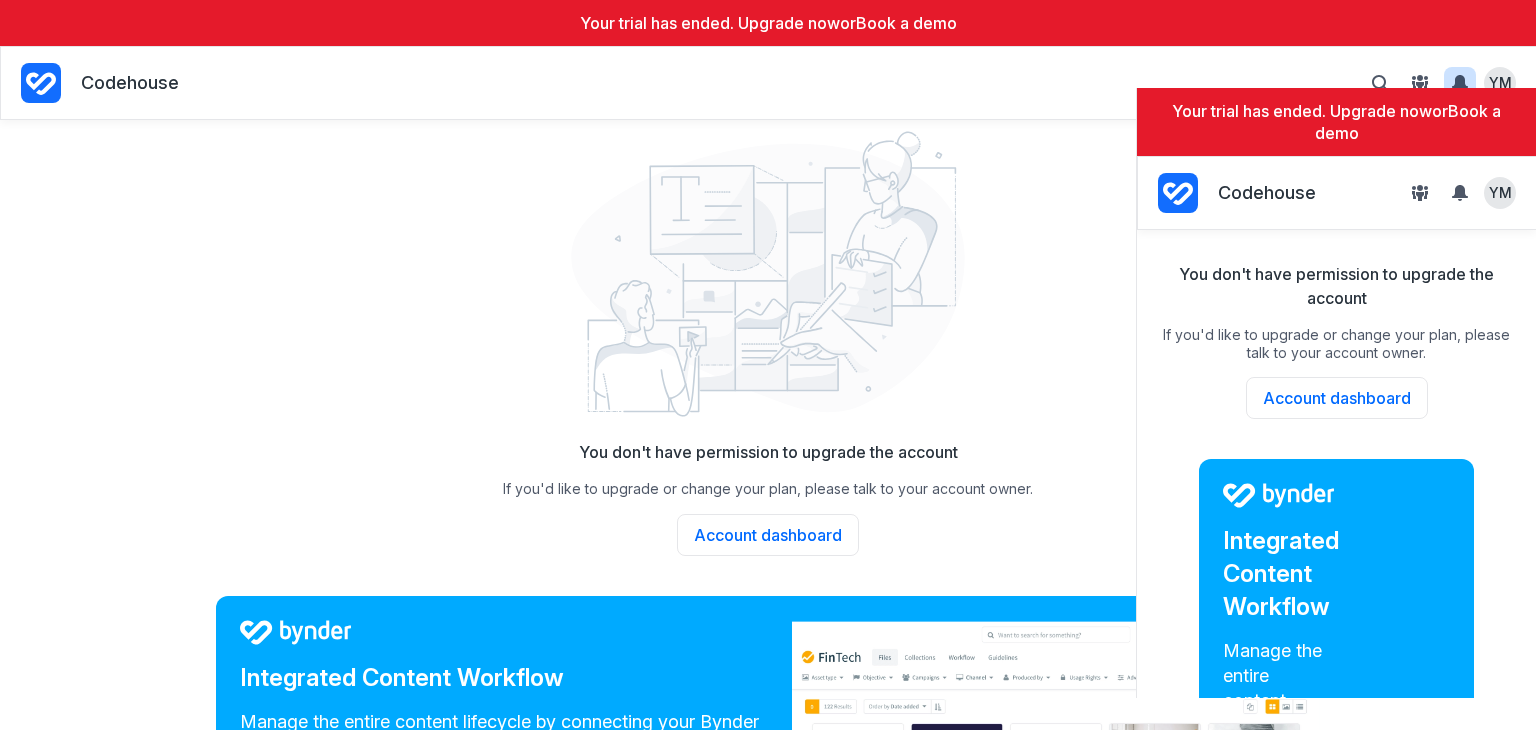 click 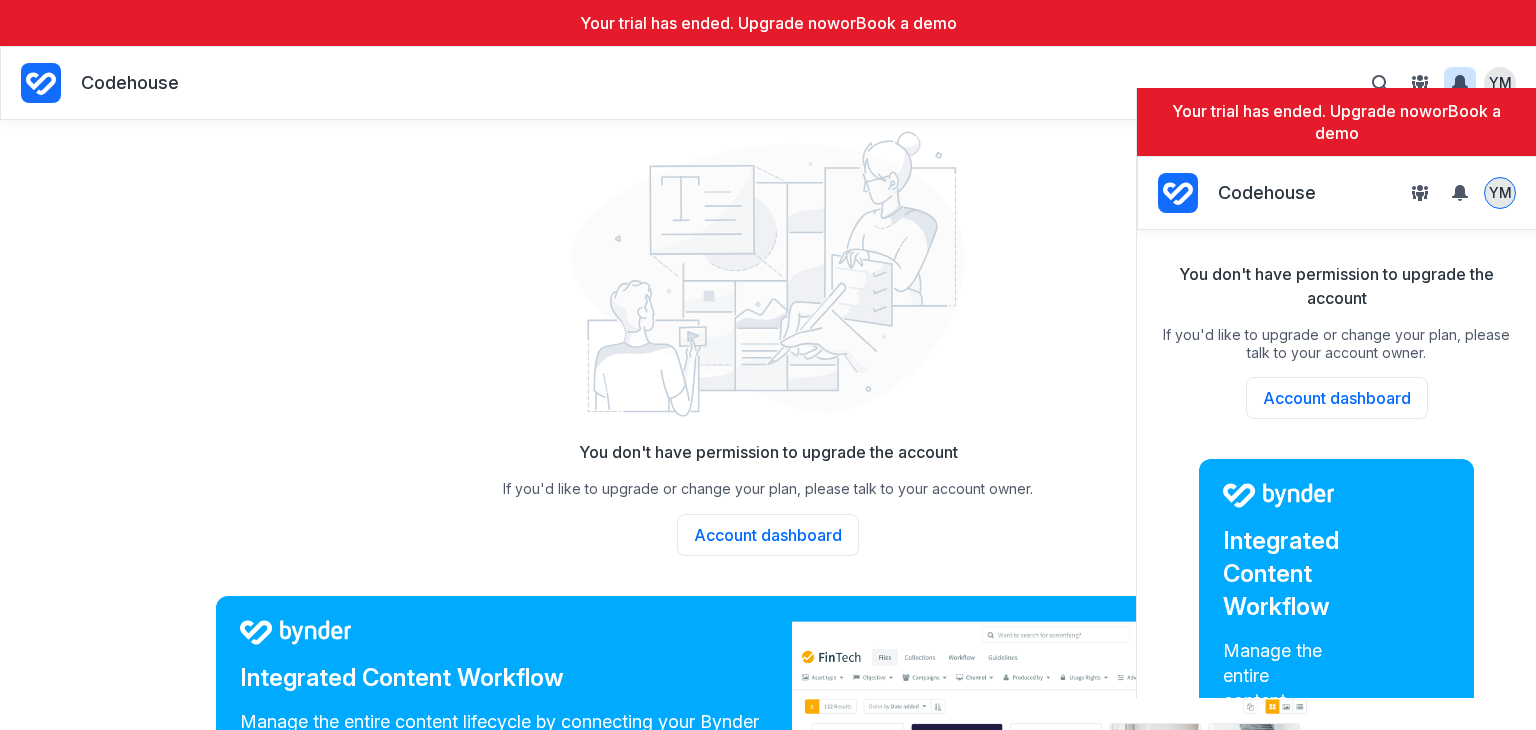 click on "YM" at bounding box center [1500, 192] 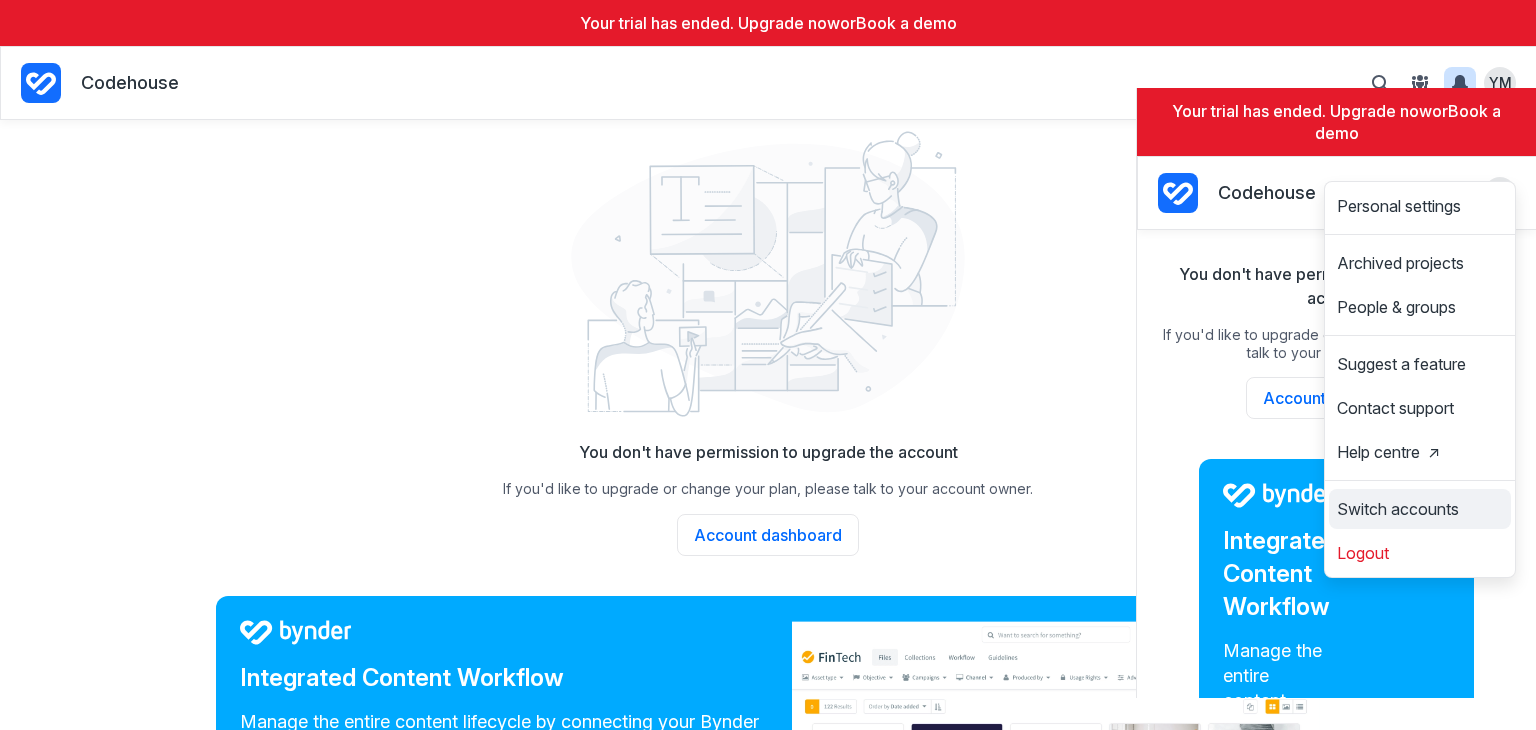 click on "Switch accounts" at bounding box center (1420, 509) 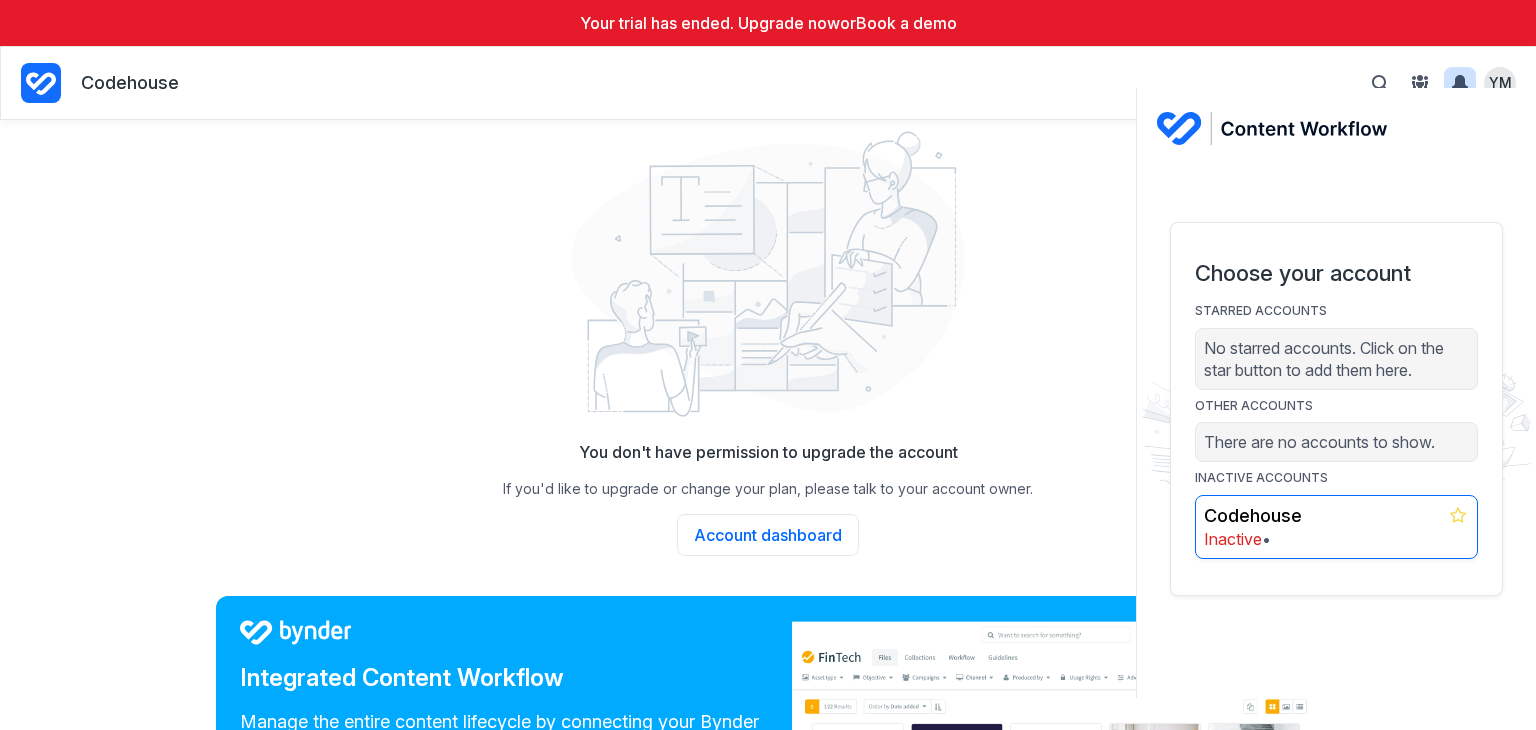 click on "Inactive" at bounding box center (1233, 539) 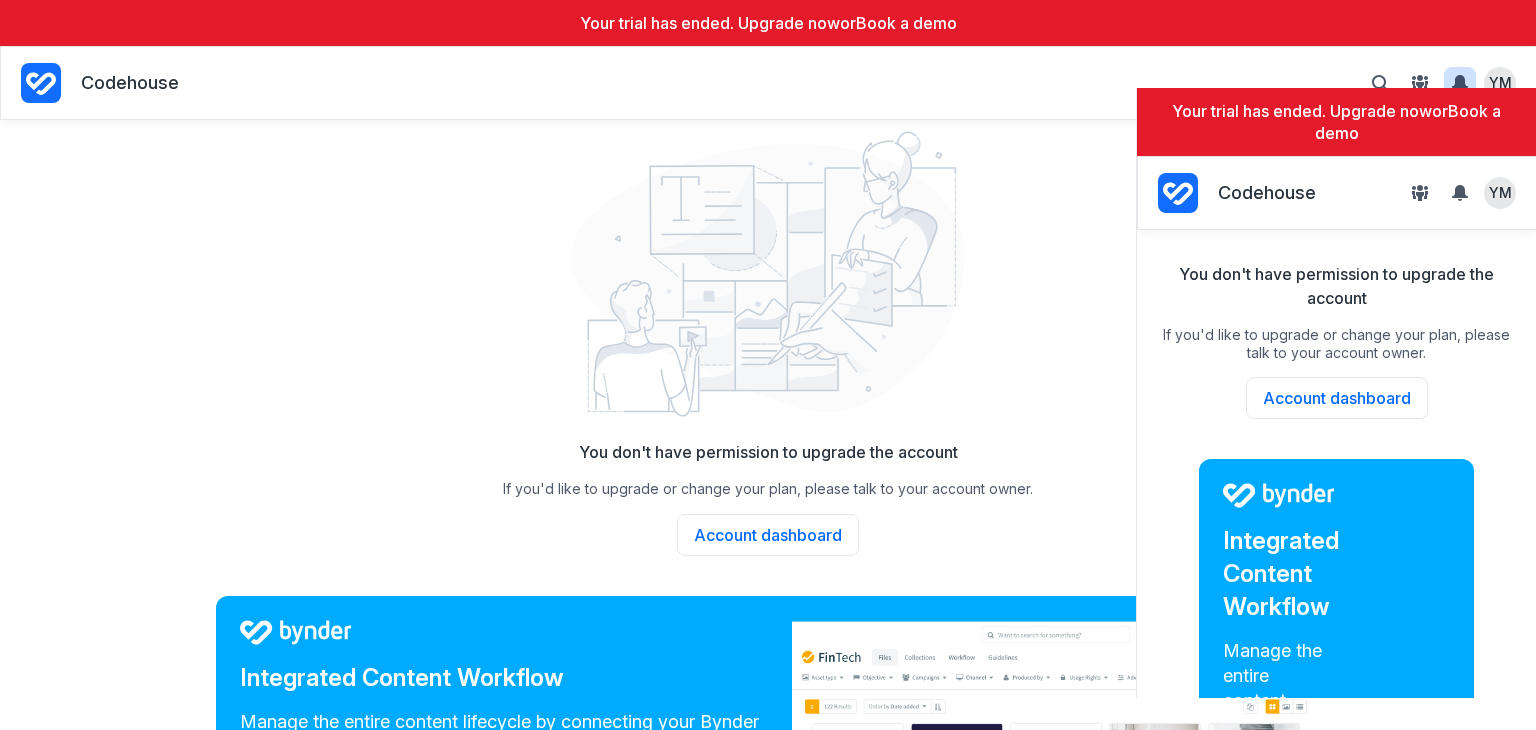 scroll, scrollTop: 0, scrollLeft: 0, axis: both 